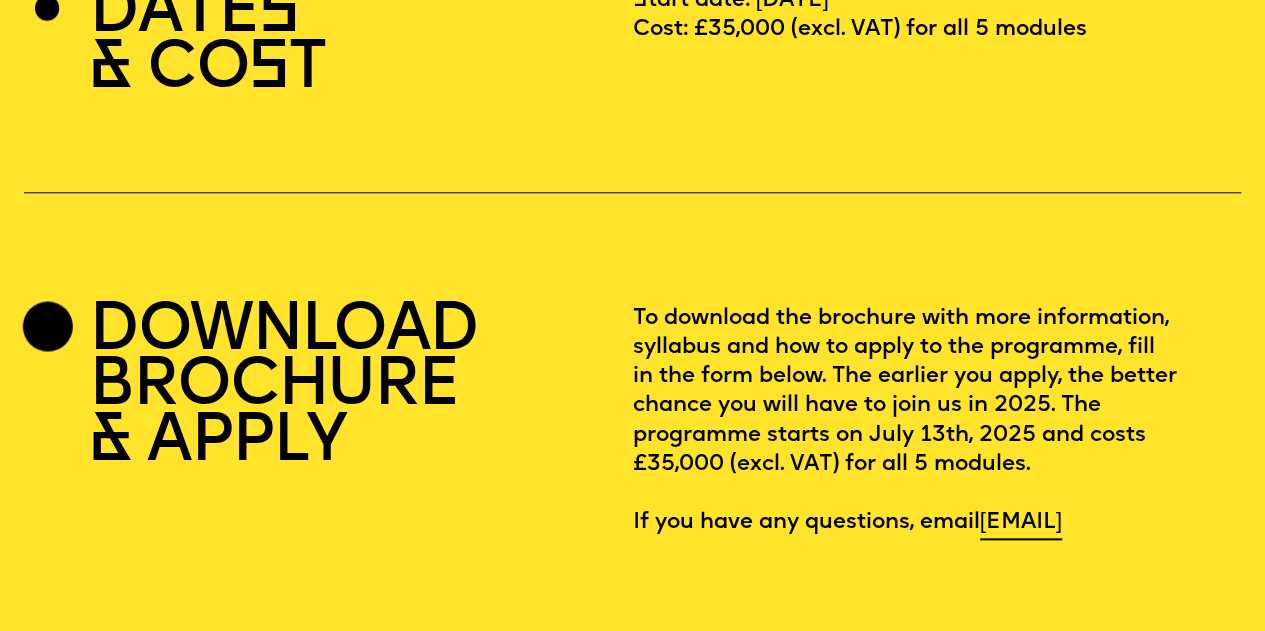scroll, scrollTop: 4665, scrollLeft: 0, axis: vertical 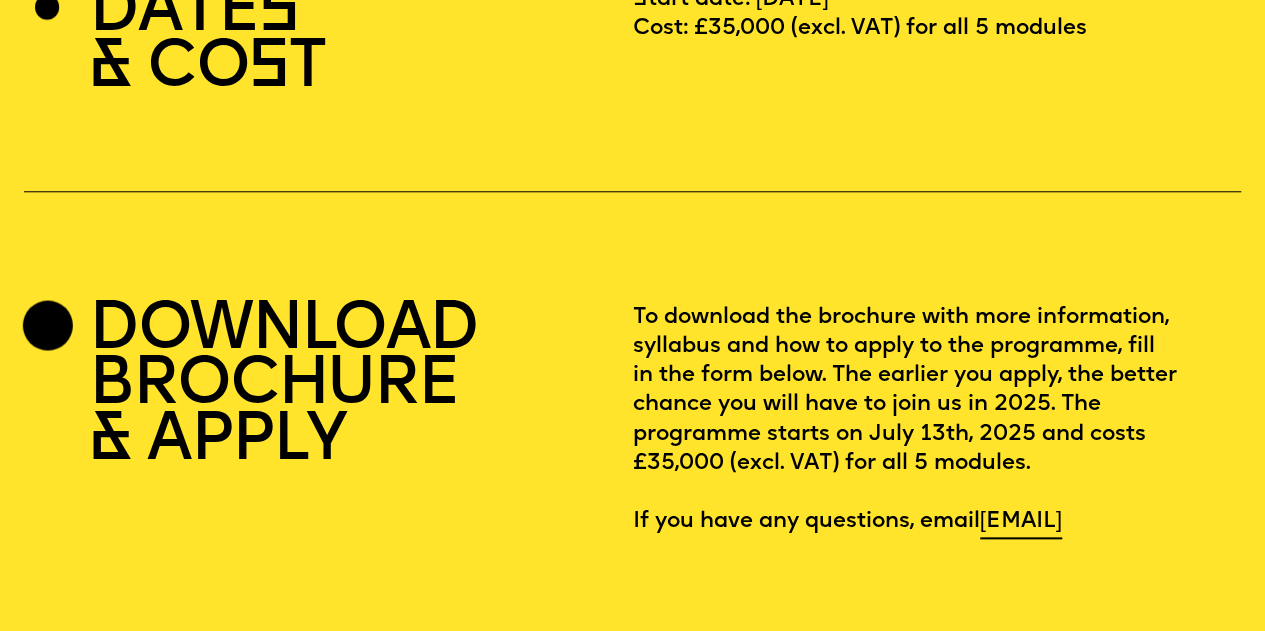 drag, startPoint x: 625, startPoint y: 42, endPoint x: 1111, endPoint y: 101, distance: 489.56818 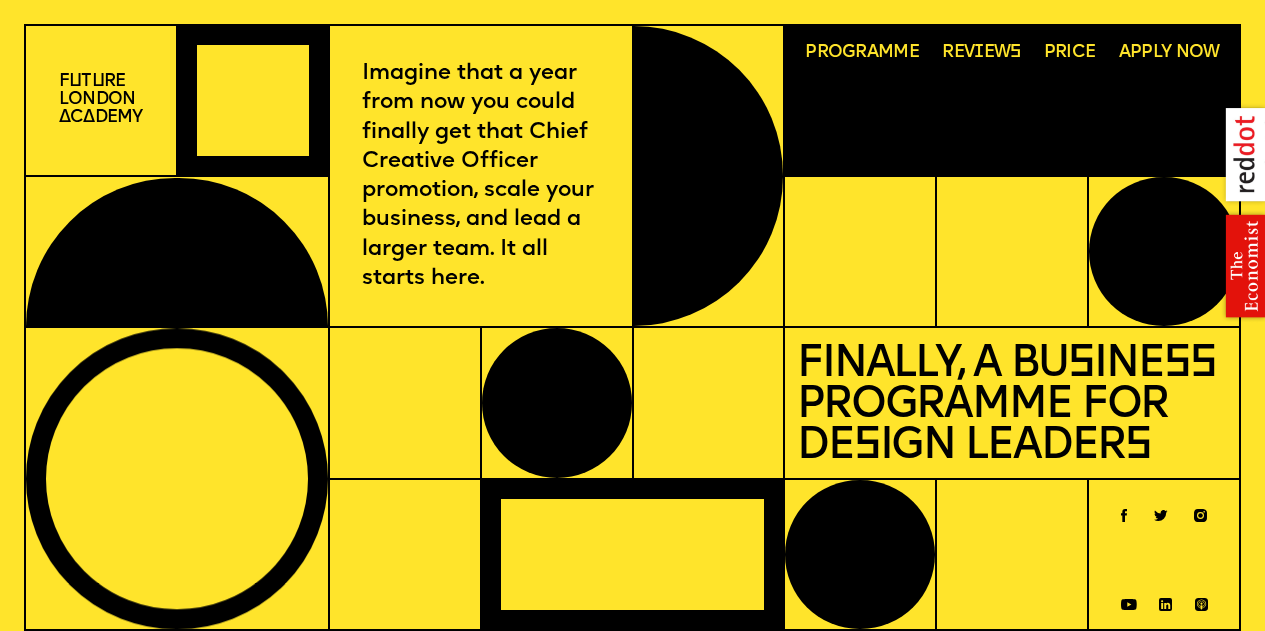 scroll, scrollTop: 0, scrollLeft: 0, axis: both 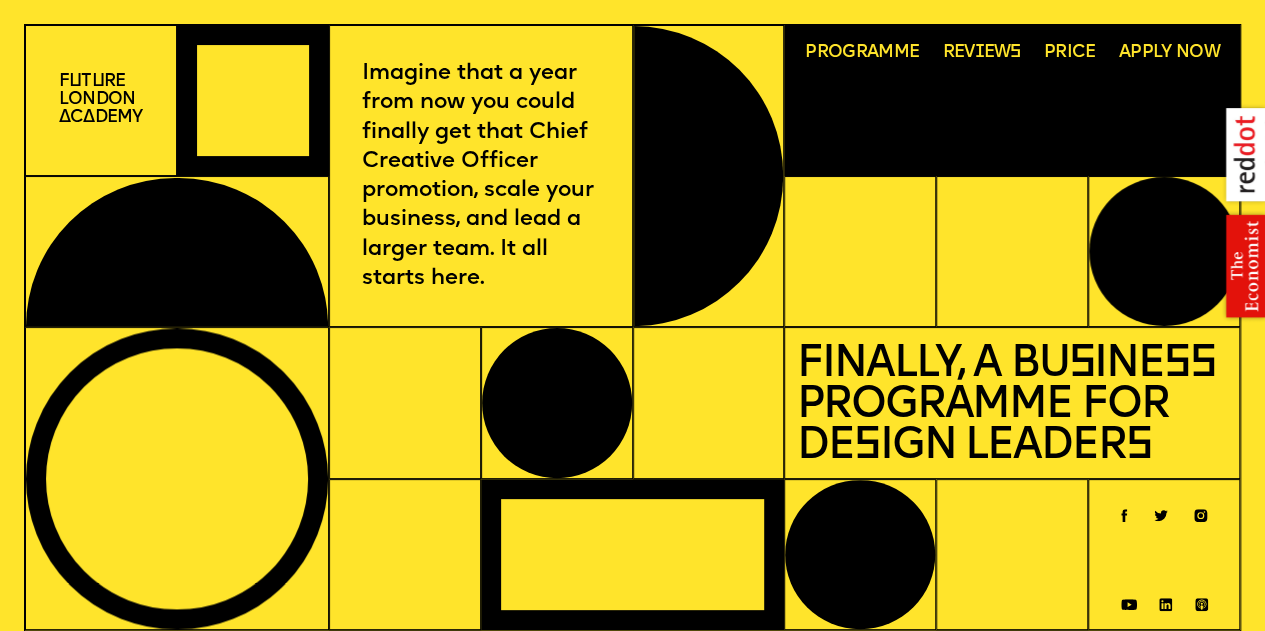 click on "Imagine that a year from now you could finally get that Chief Creative Officer promotion, scale your business, and lead a larger team. It all starts here." at bounding box center [480, 176] 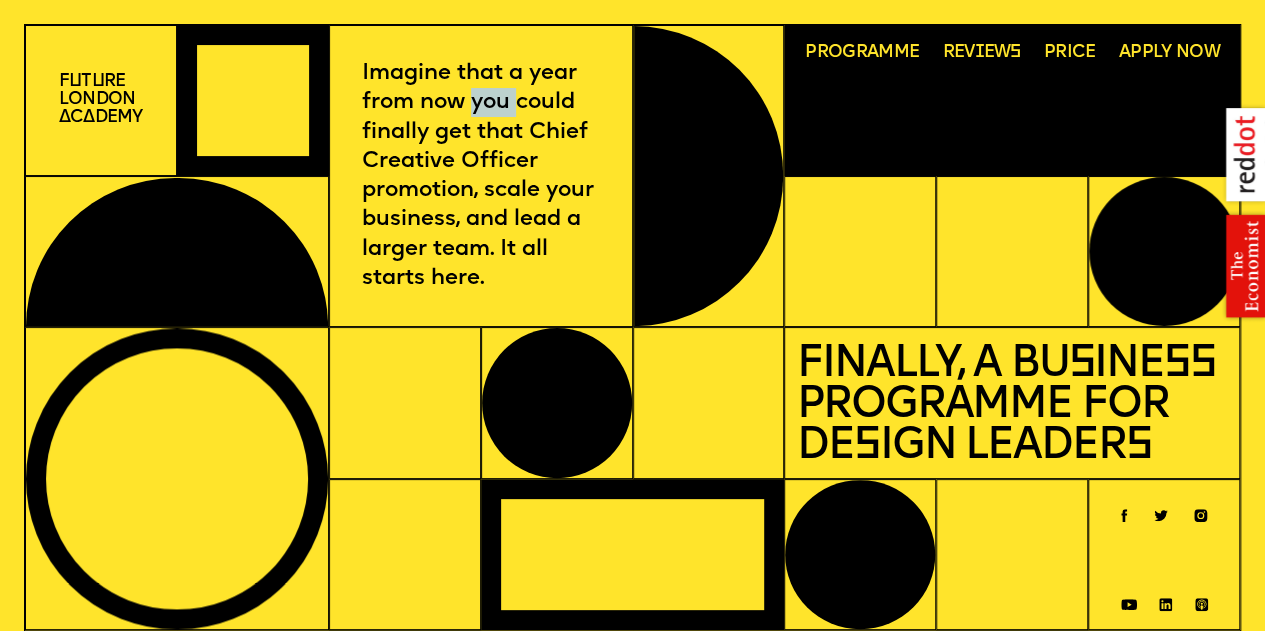 click on "Imagine that a year from now you could finally get that Chief Creative Officer promotion, scale your business, and lead a larger team. It all starts here." at bounding box center [480, 176] 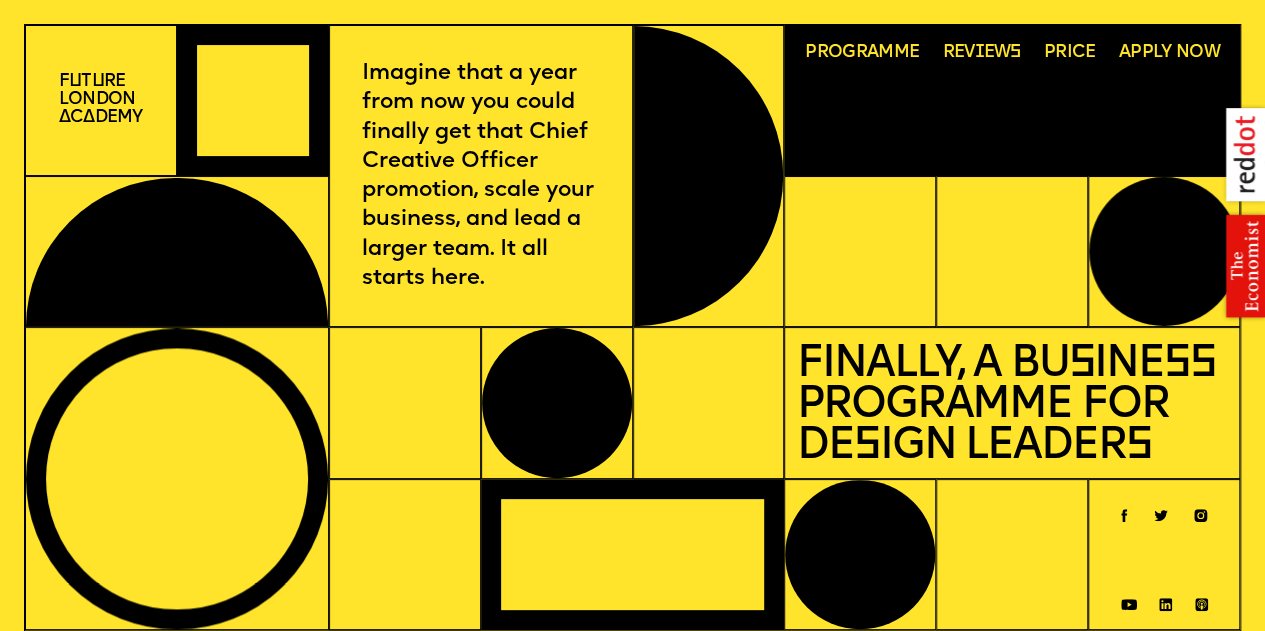 click on "Imagine that a year from now you could finally get that Chief Creative Officer promotion, scale your business, and lead a larger team. It all starts here." at bounding box center [481, 176] 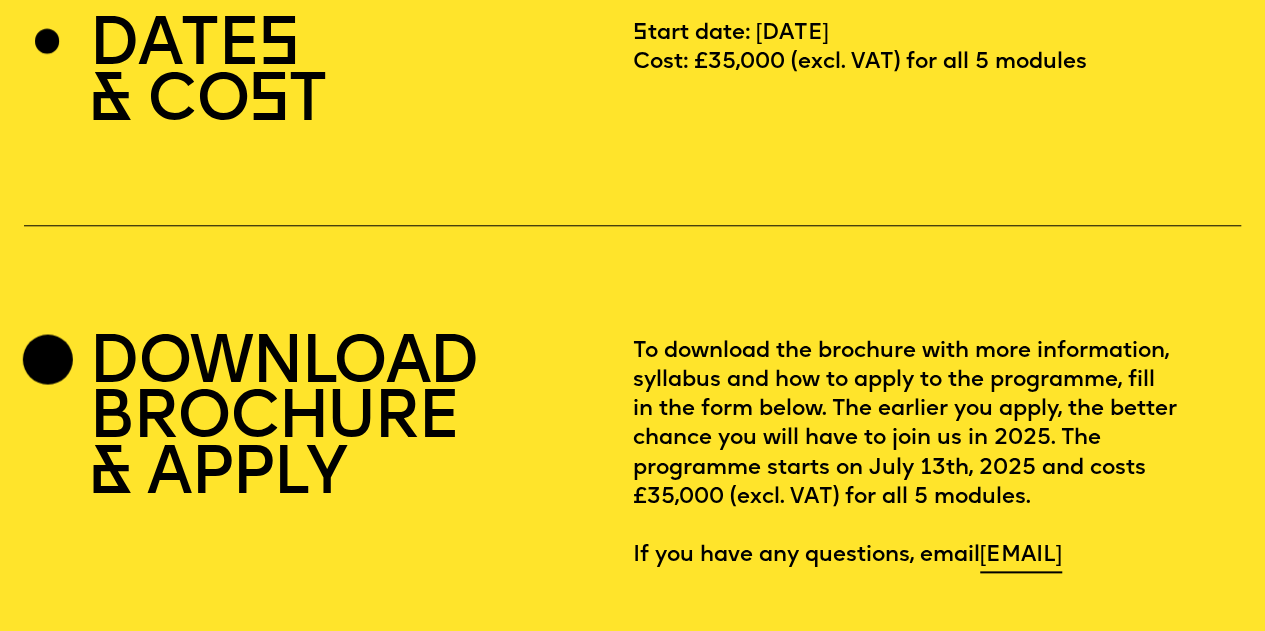 scroll, scrollTop: 4630, scrollLeft: 0, axis: vertical 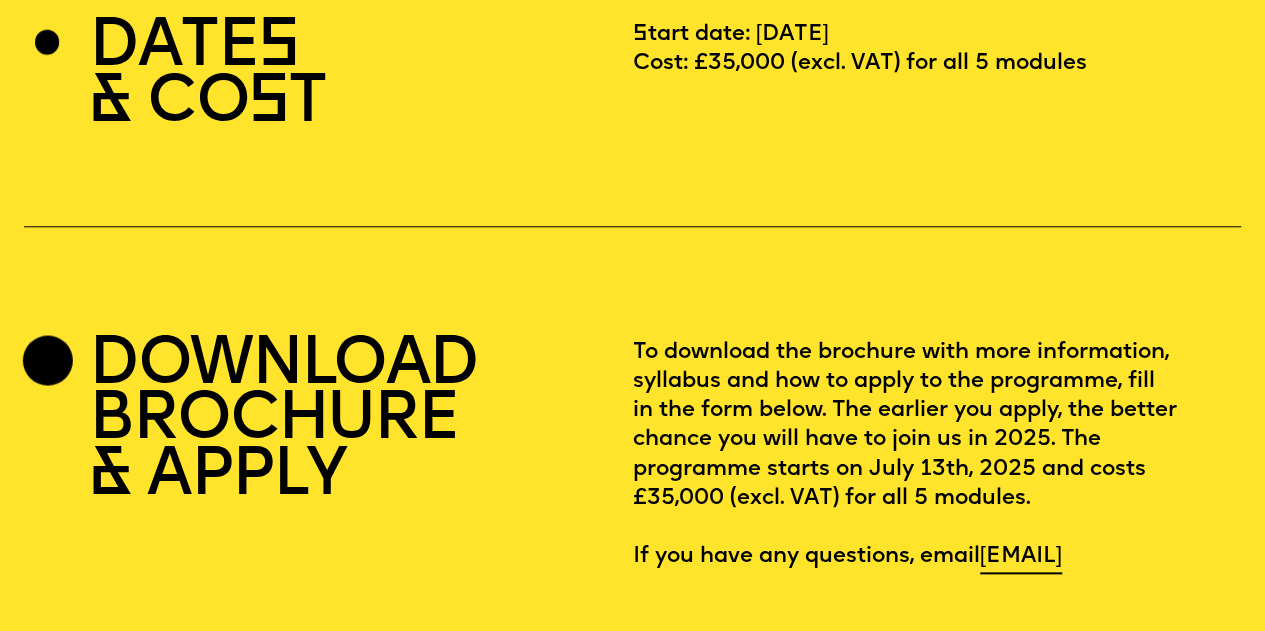 click on "DATES
& COST" at bounding box center [207, 75] 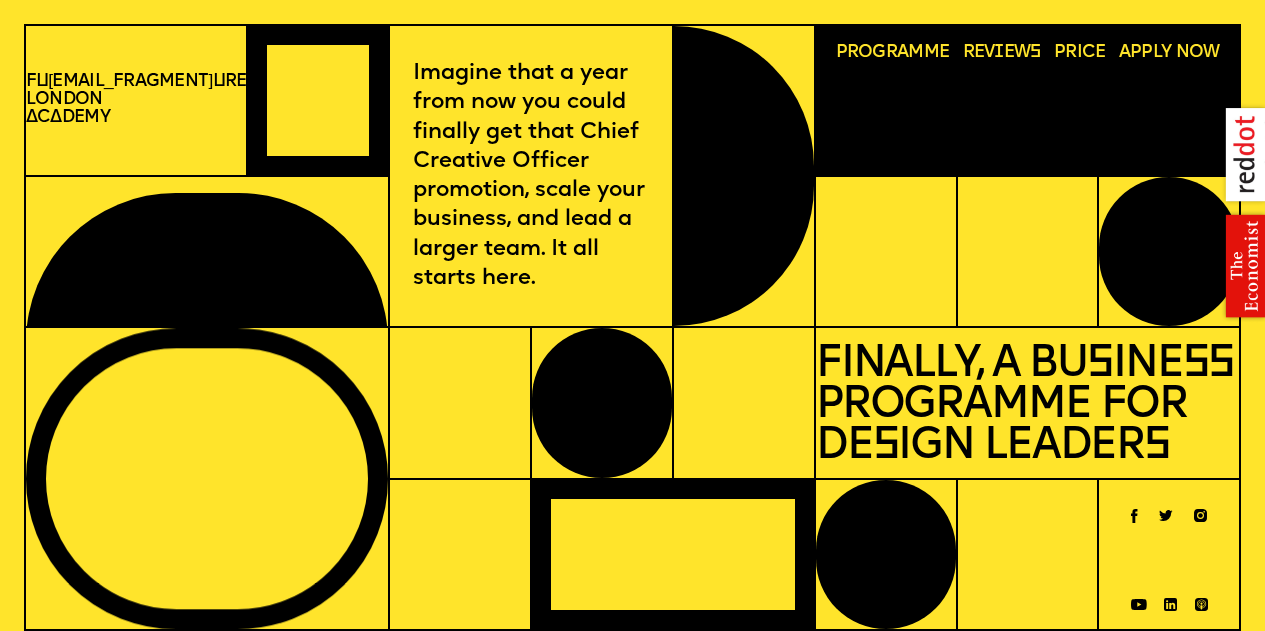 scroll, scrollTop: 4630, scrollLeft: 0, axis: vertical 